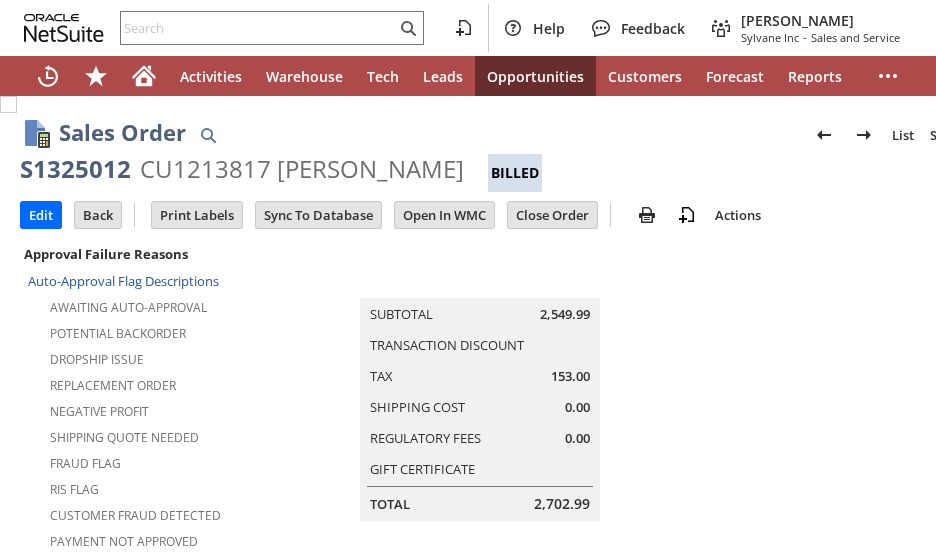 scroll, scrollTop: 0, scrollLeft: 0, axis: both 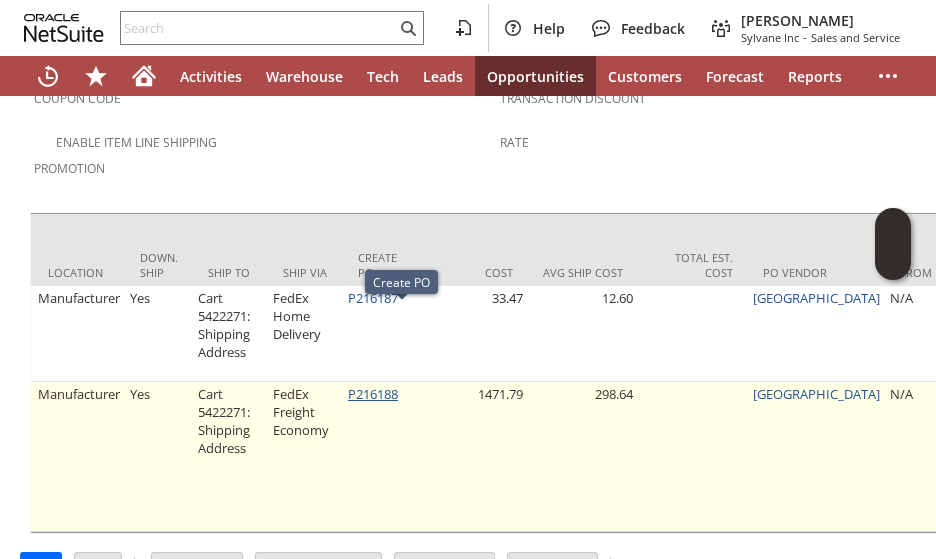click on "P216188" 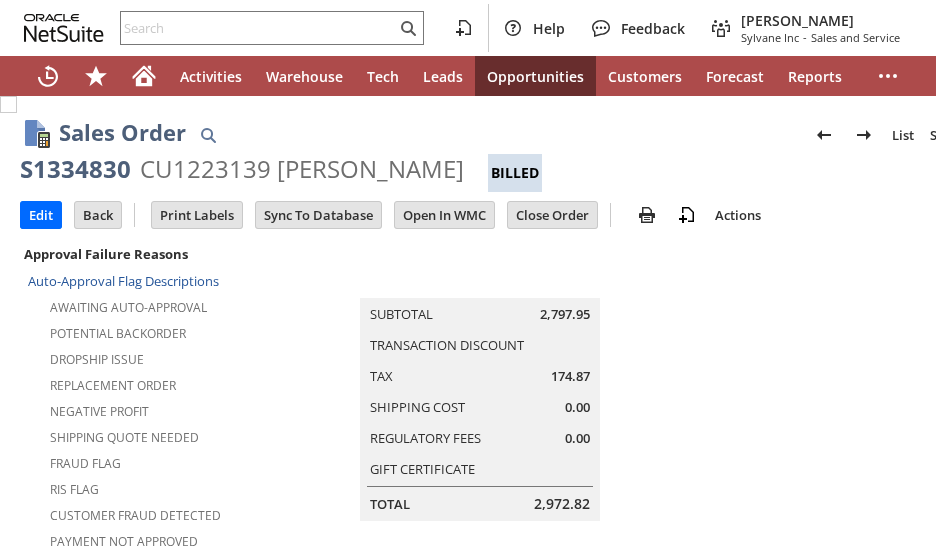 scroll, scrollTop: 0, scrollLeft: 0, axis: both 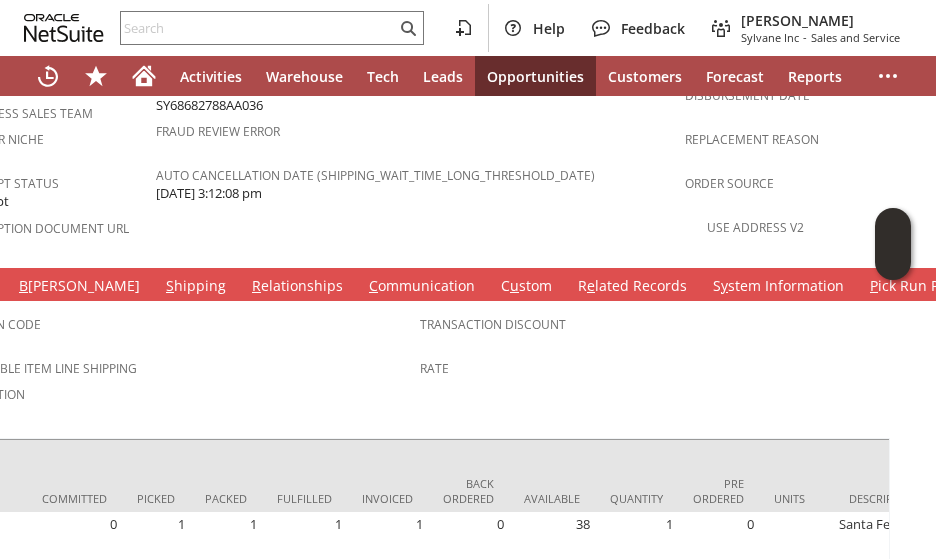 click on "S hipping" at bounding box center (196, 287) 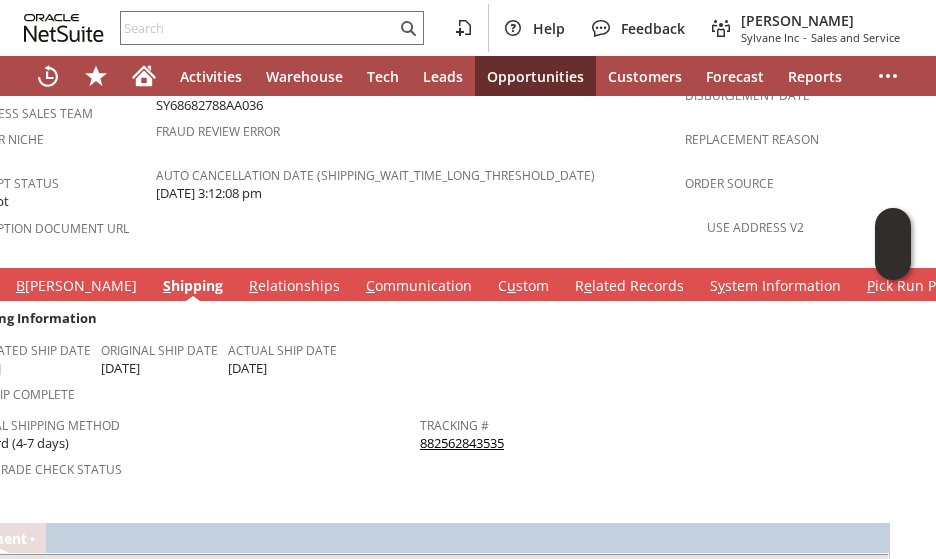 click on "882562843535" at bounding box center (462, 443) 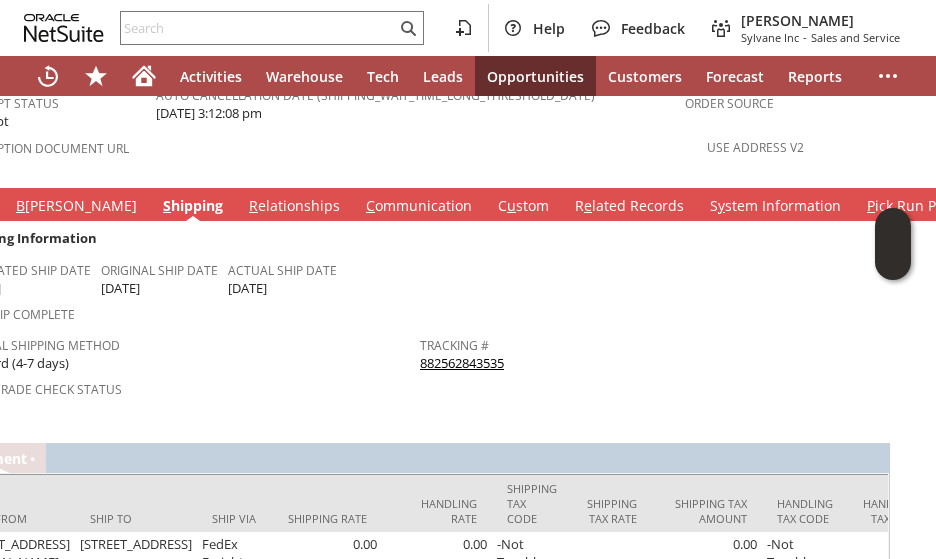 scroll, scrollTop: 1582, scrollLeft: 80, axis: both 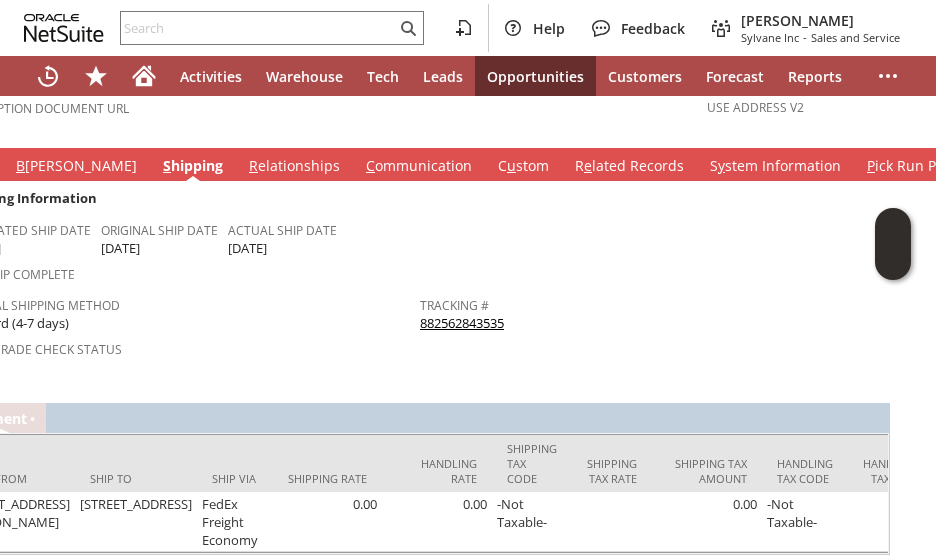click on "Original Shipping Method
Standard (4-7 days)" at bounding box center [182, 312] 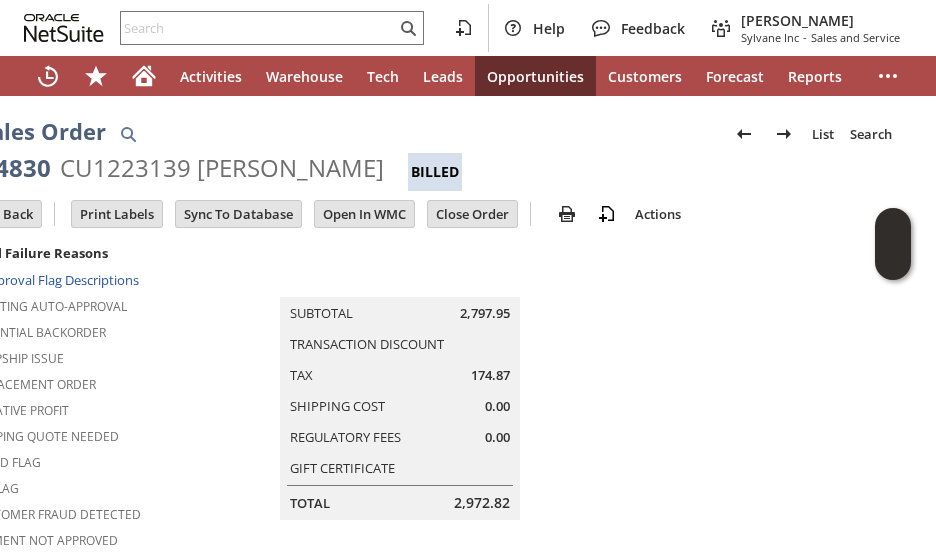 scroll, scrollTop: 0, scrollLeft: 80, axis: horizontal 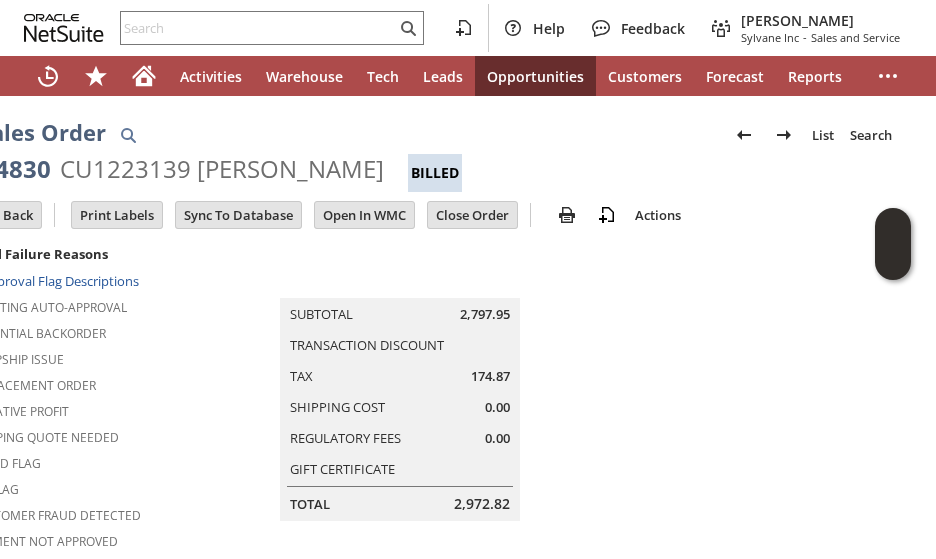 click on "S1334830" at bounding box center [-5, 169] 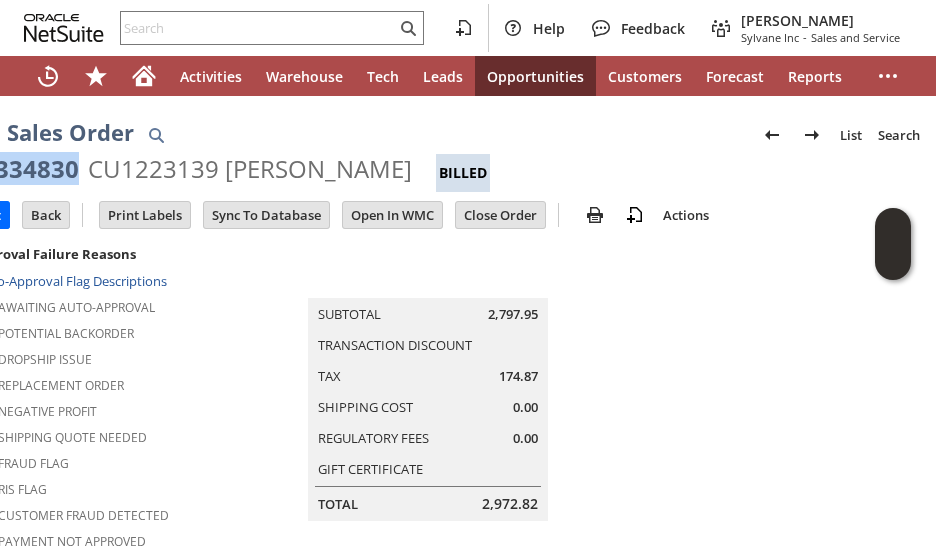 click on "S1334830" at bounding box center [23, 169] 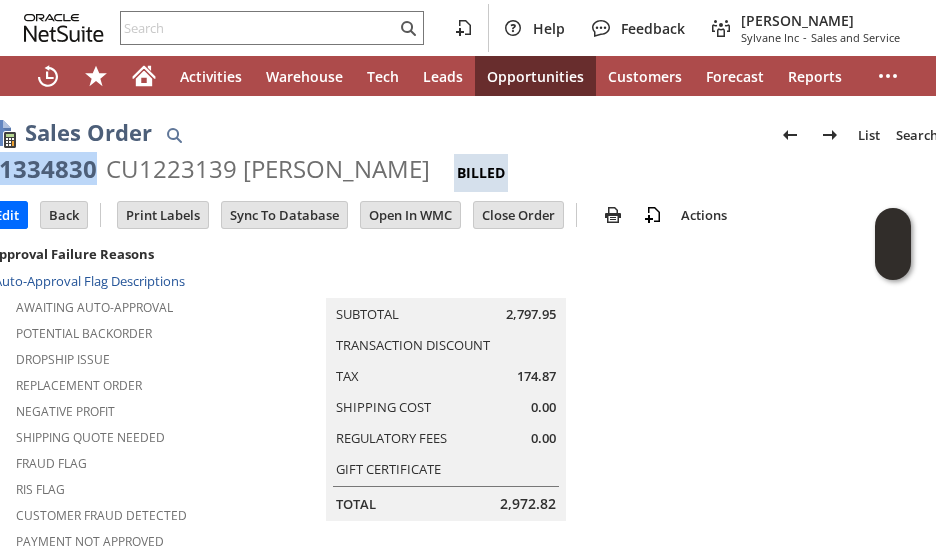 click on "S1334830" at bounding box center (41, 169) 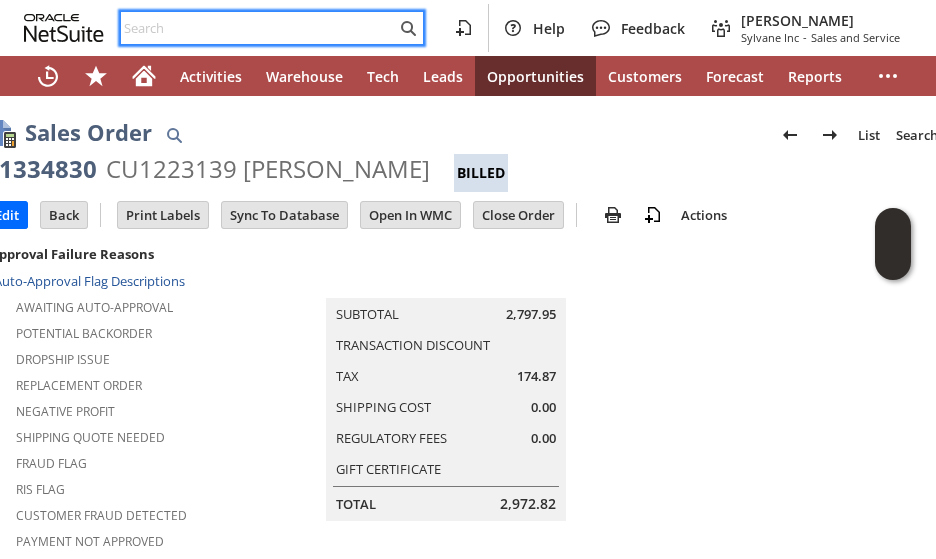 click at bounding box center (258, 28) 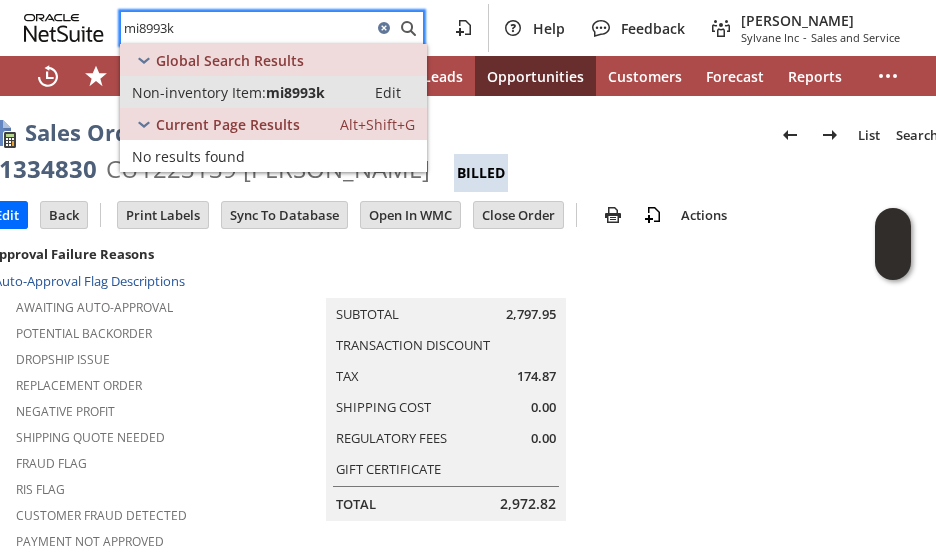 type on "mi8993k" 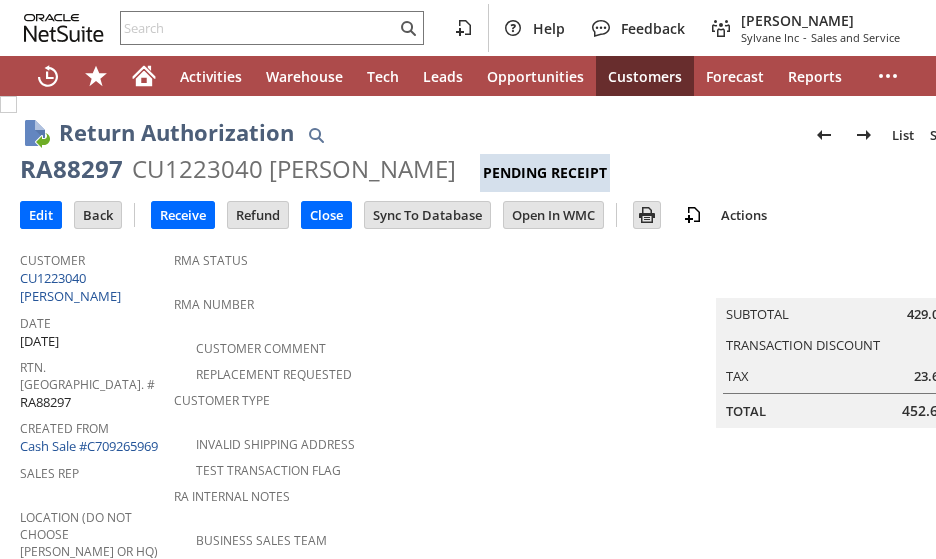 scroll, scrollTop: 0, scrollLeft: 0, axis: both 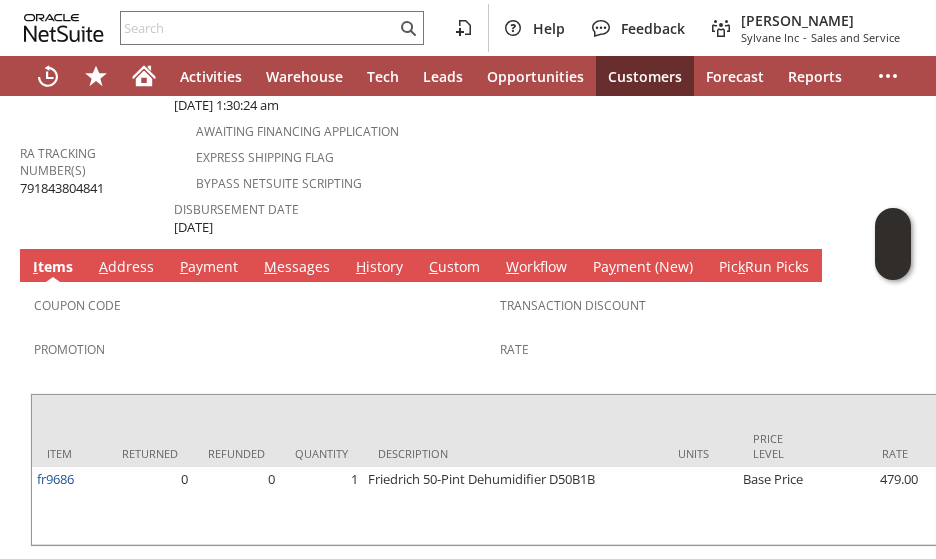 click on "Coupon Code
Promotion" at bounding box center [267, 332] 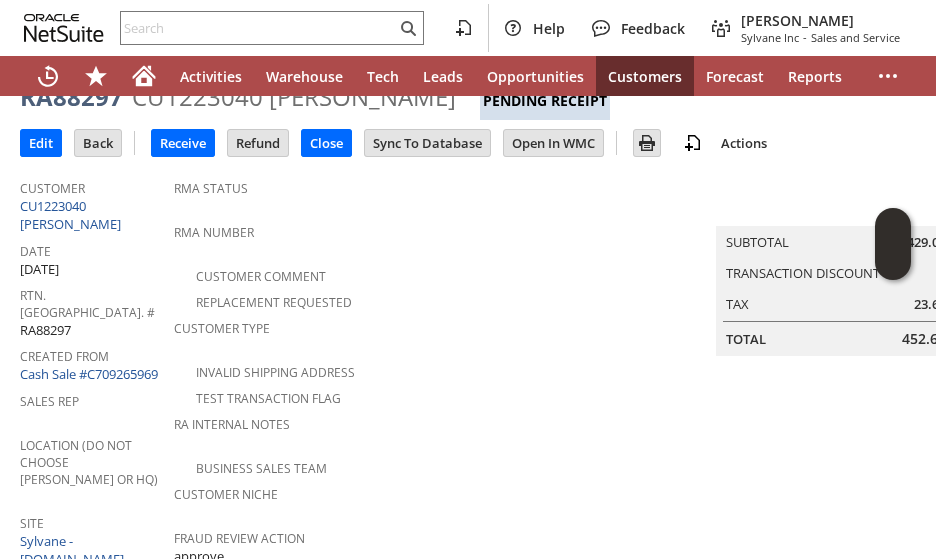 scroll, scrollTop: 0, scrollLeft: 0, axis: both 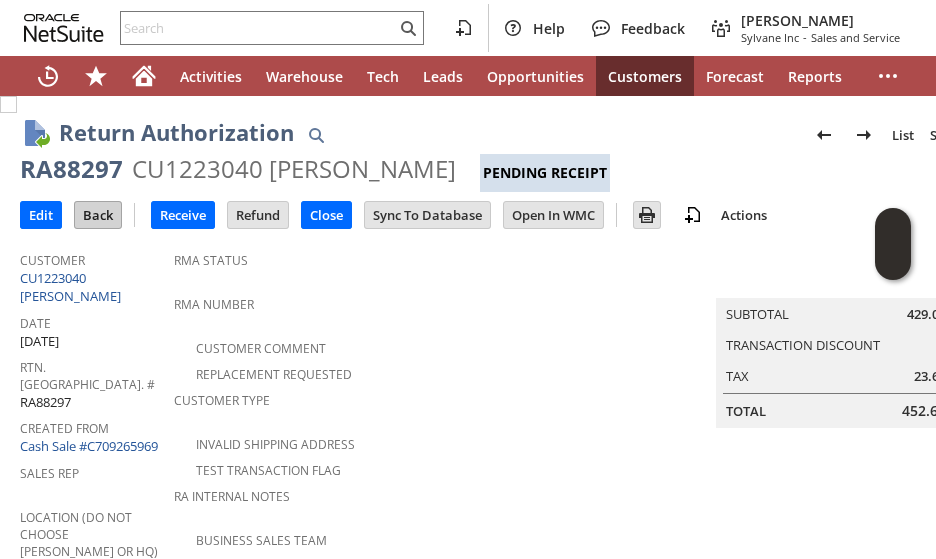 click on "Back" at bounding box center [98, 215] 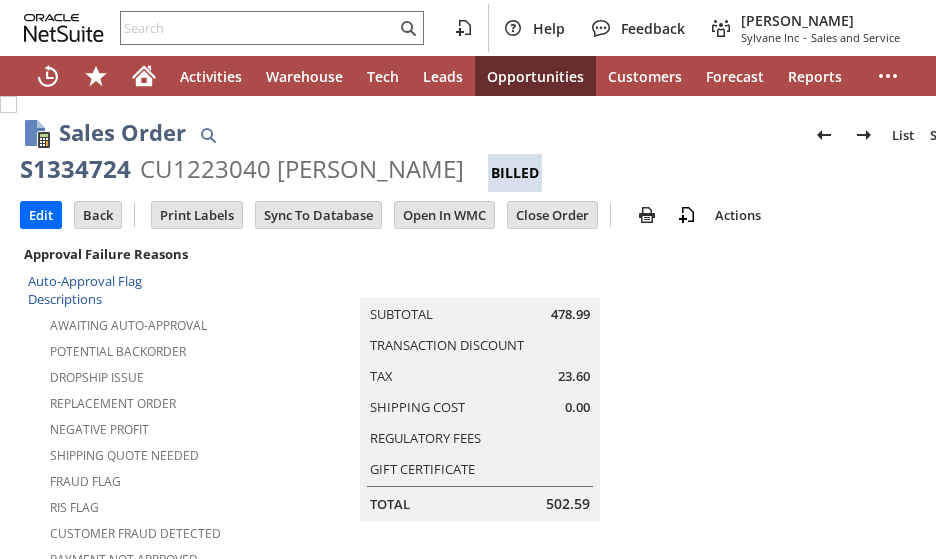 scroll, scrollTop: 0, scrollLeft: 0, axis: both 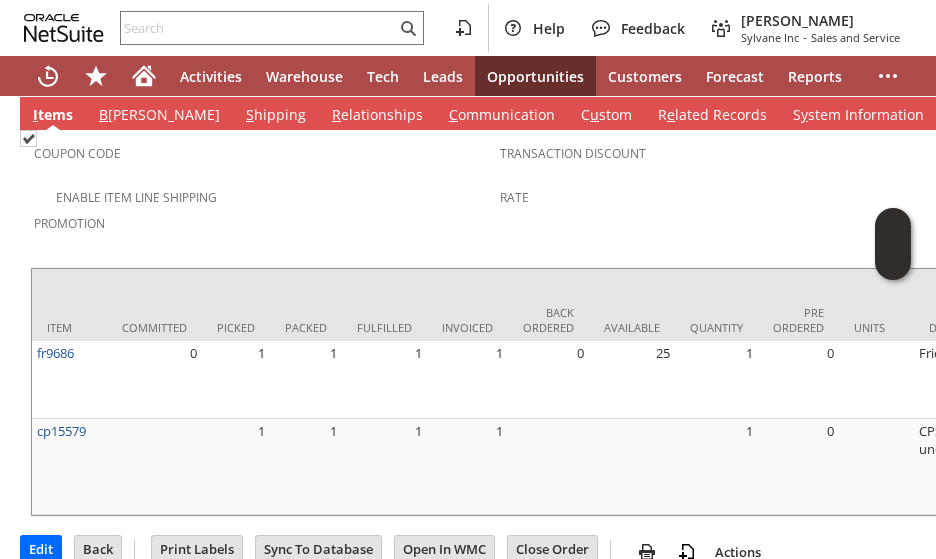 click on "Sales Order
List
Search
S1334724
CU1223040 Kenneth A Von Ebers
Billed
Go
Edit
Back
New
Make Copy" at bounding box center (500, -491) 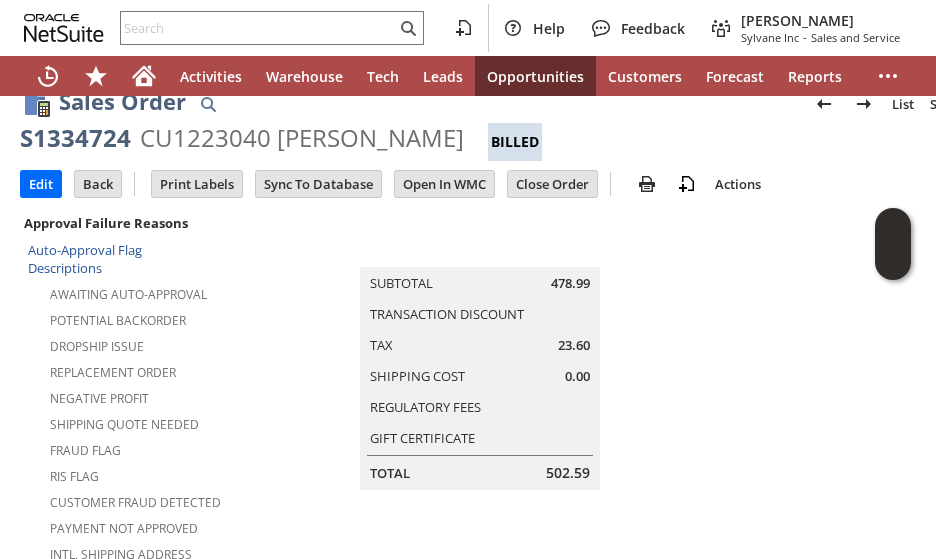 scroll, scrollTop: 0, scrollLeft: 0, axis: both 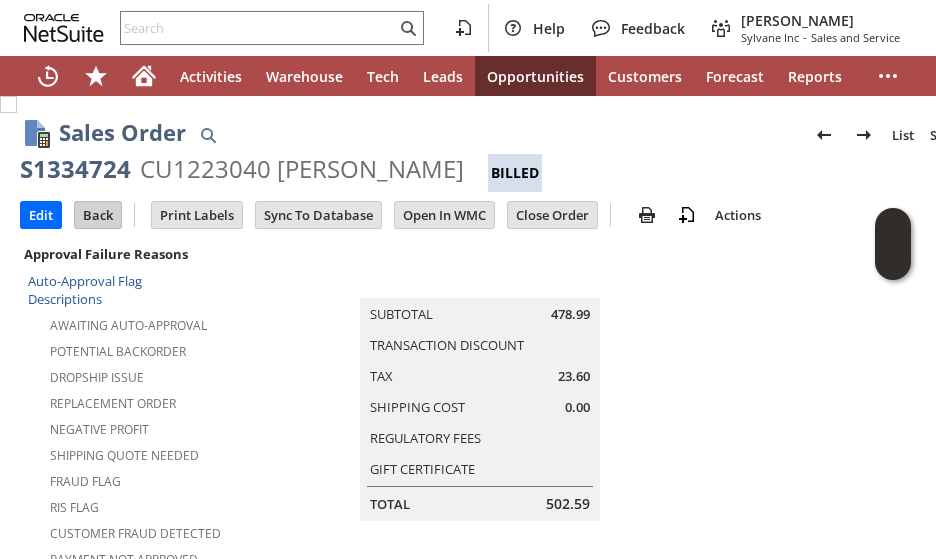 click on "Back" at bounding box center [98, 215] 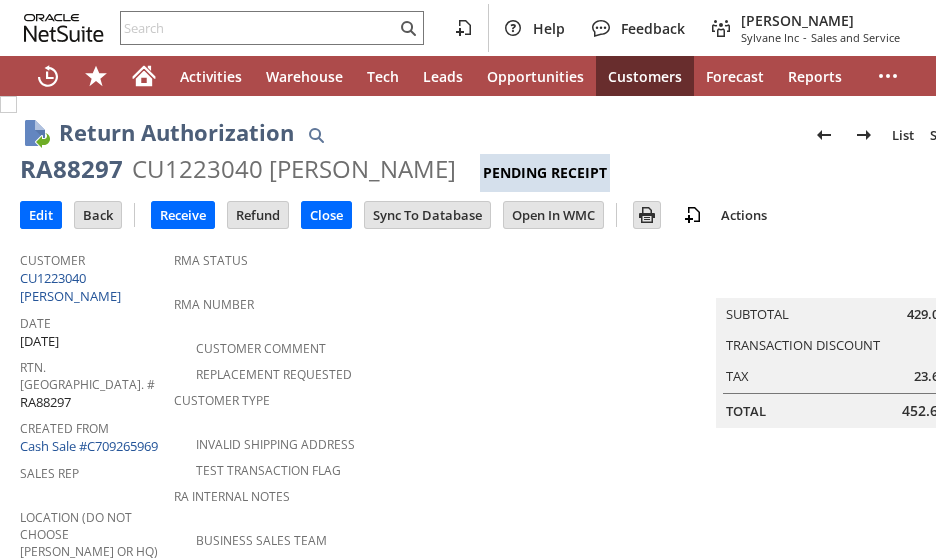 scroll, scrollTop: 0, scrollLeft: 0, axis: both 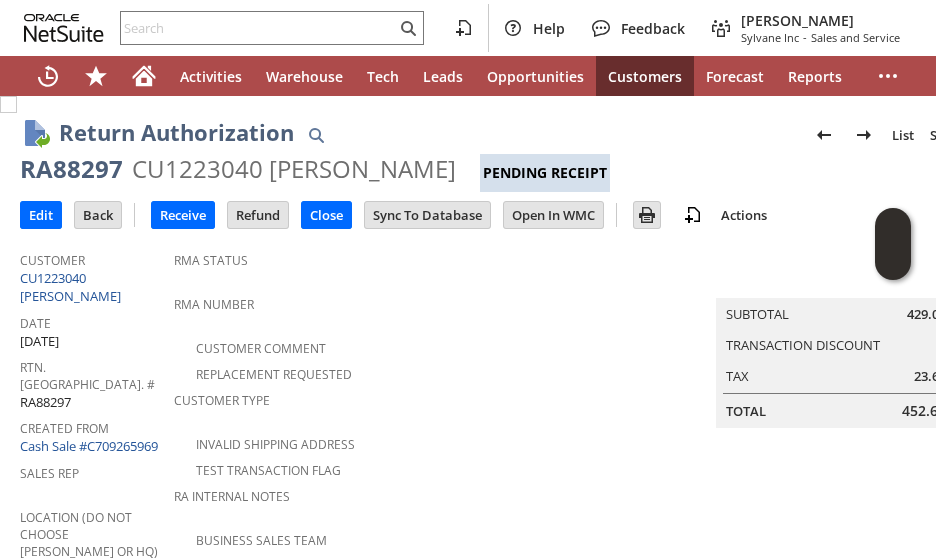 click on "Customer Comment" at bounding box center [452, 346] 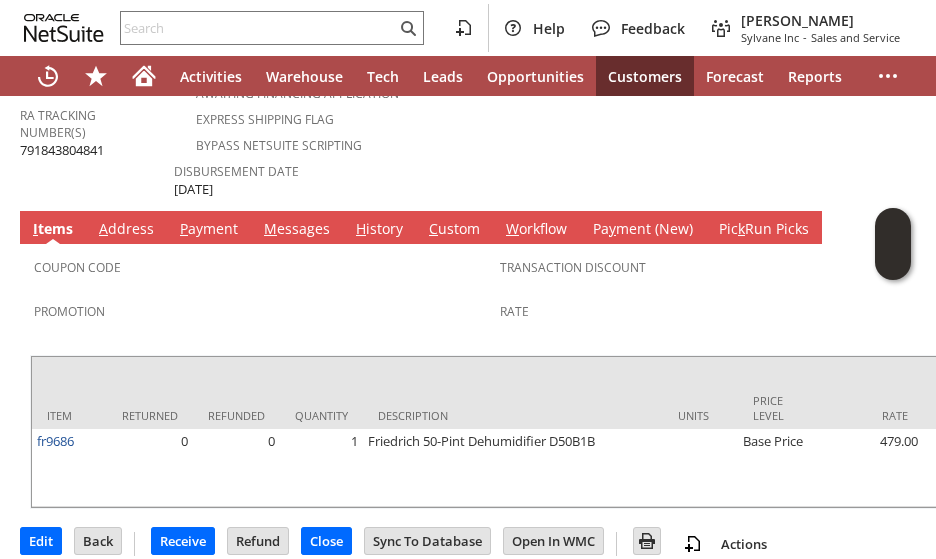 scroll, scrollTop: 1029, scrollLeft: 0, axis: vertical 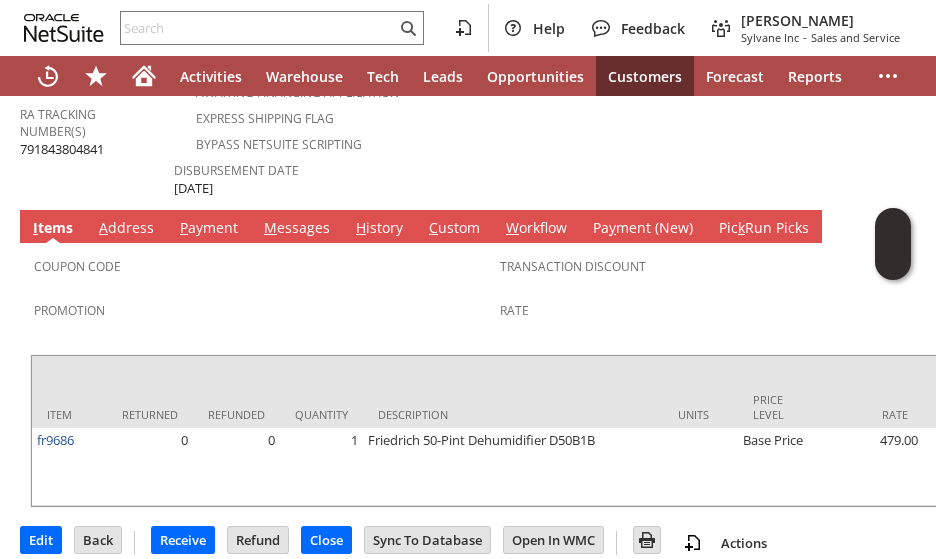 click on "Promotion" at bounding box center (262, 317) 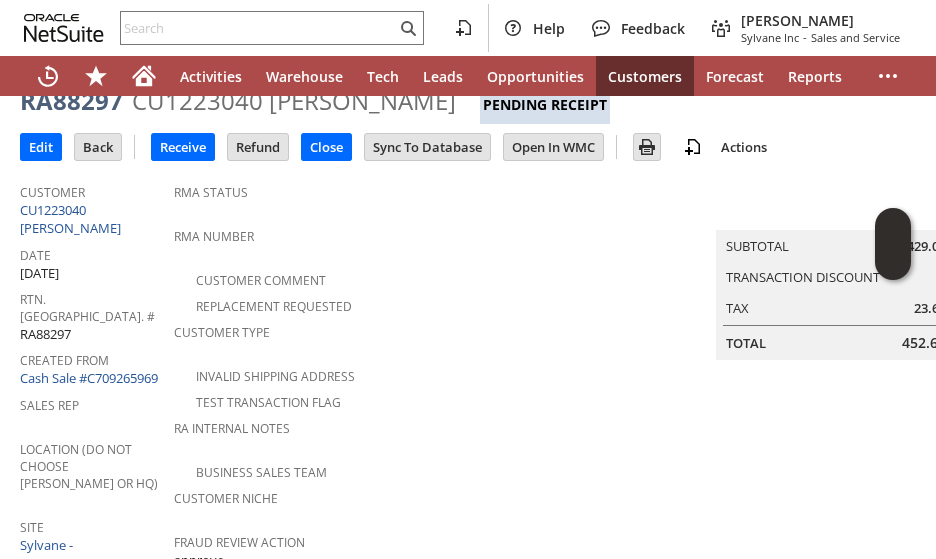 scroll, scrollTop: 0, scrollLeft: 0, axis: both 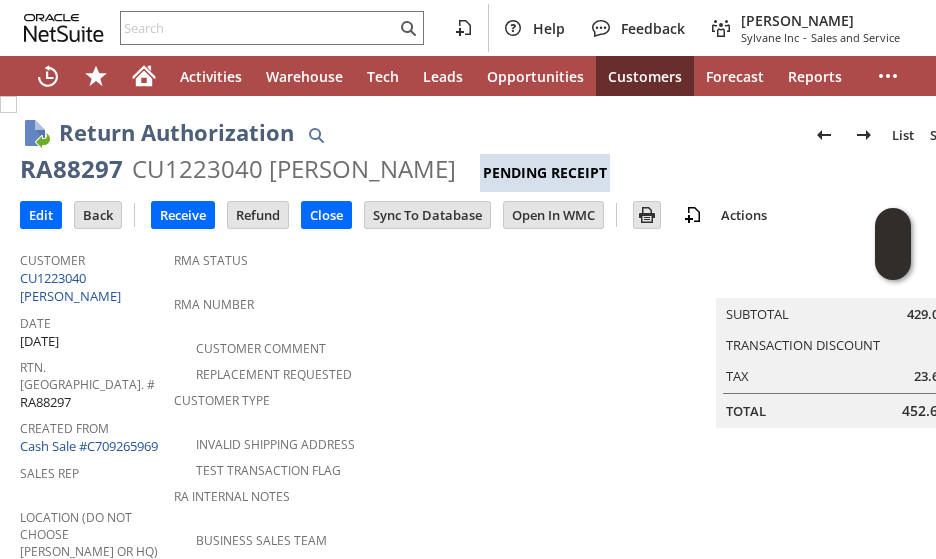 click on "RMA Status" at bounding box center [447, 267] 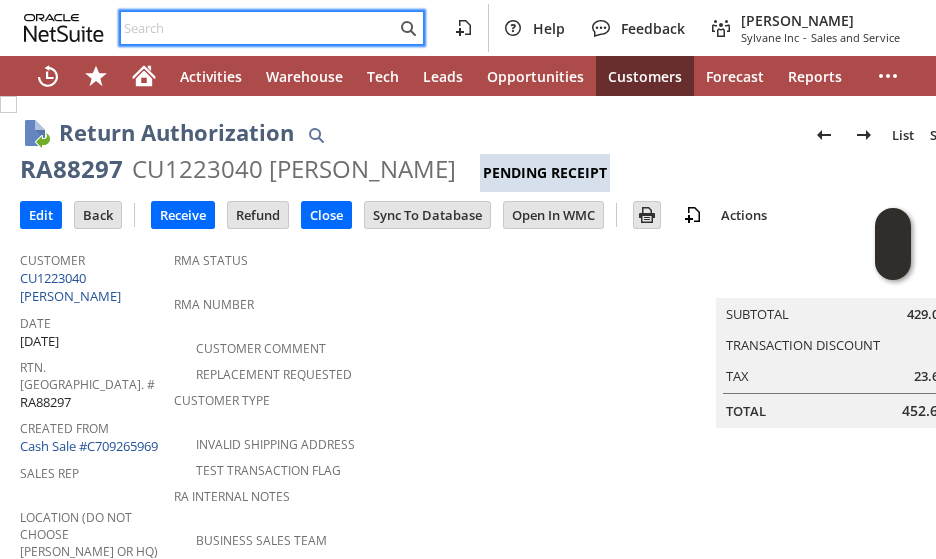 click at bounding box center (258, 28) 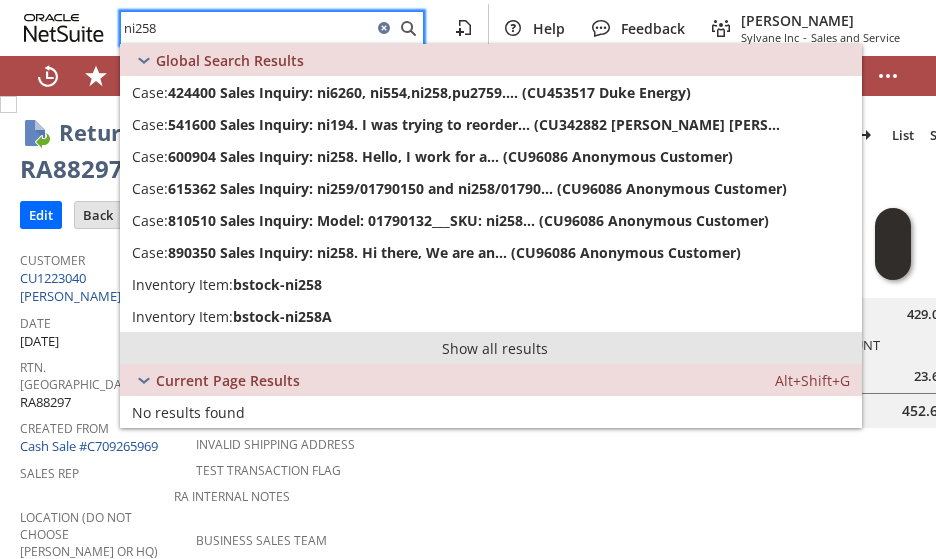 type on "ni258" 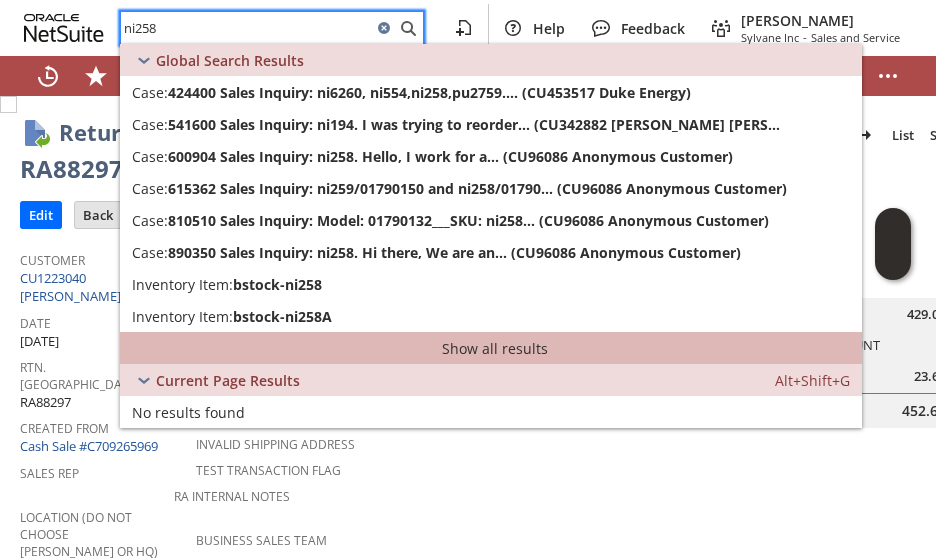 click on "Show all results" at bounding box center [491, 348] 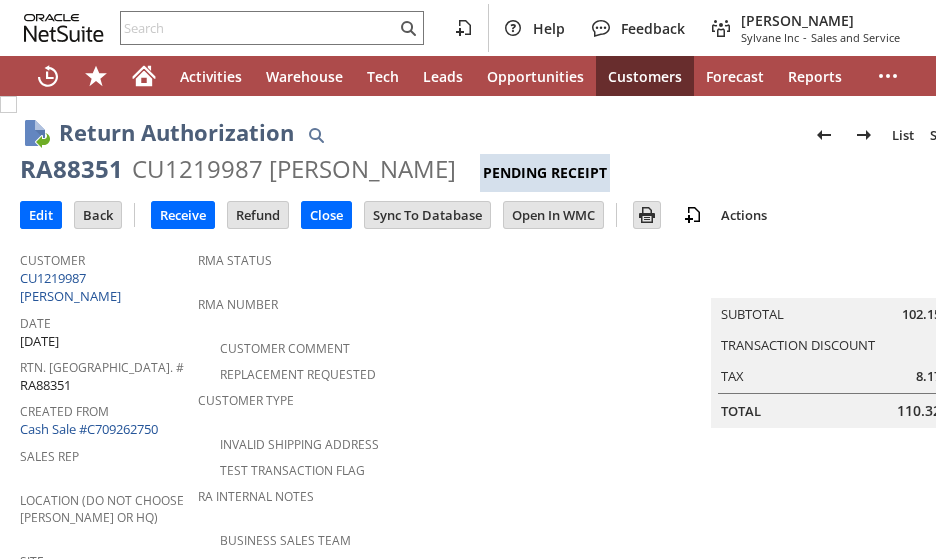 scroll, scrollTop: 0, scrollLeft: 0, axis: both 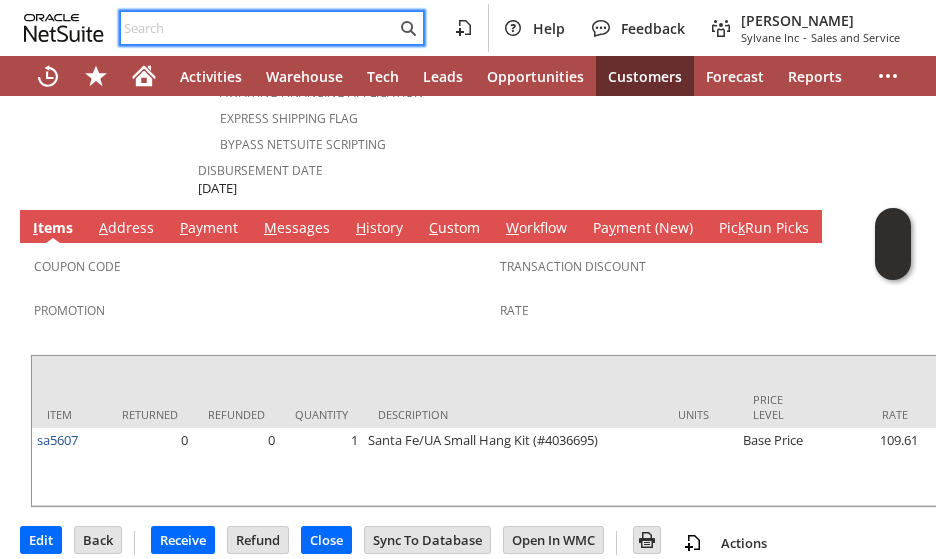 click at bounding box center [258, 28] 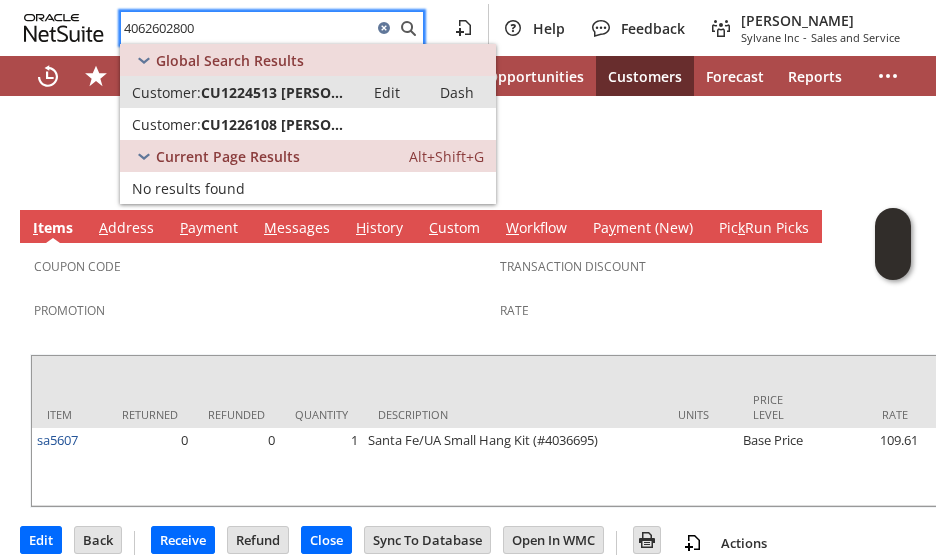 type on "4062602800" 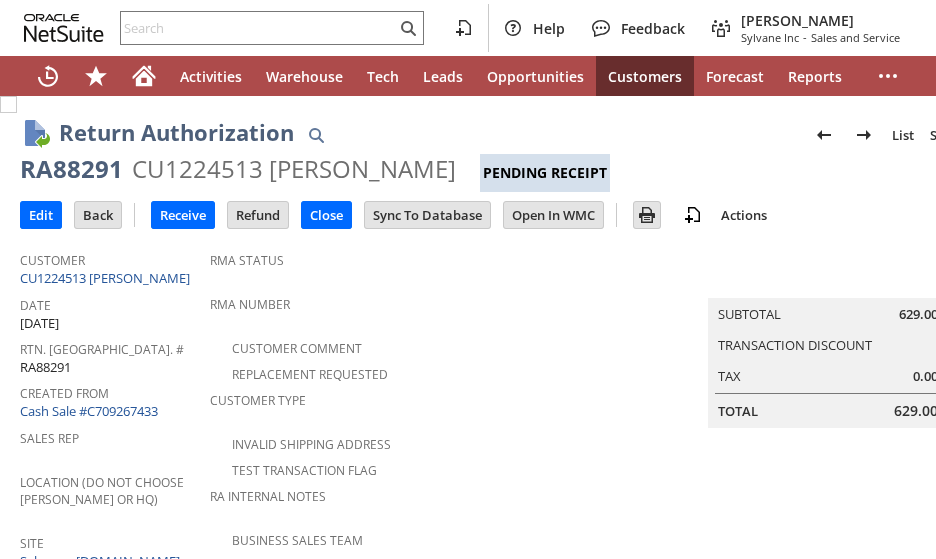 click on "RMA Number" at bounding box center (458, 301) 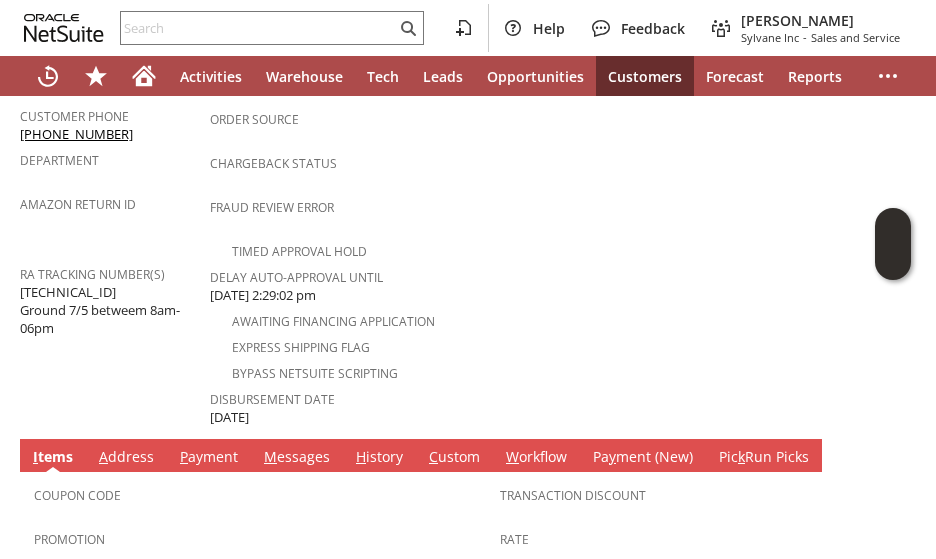 scroll, scrollTop: 800, scrollLeft: 0, axis: vertical 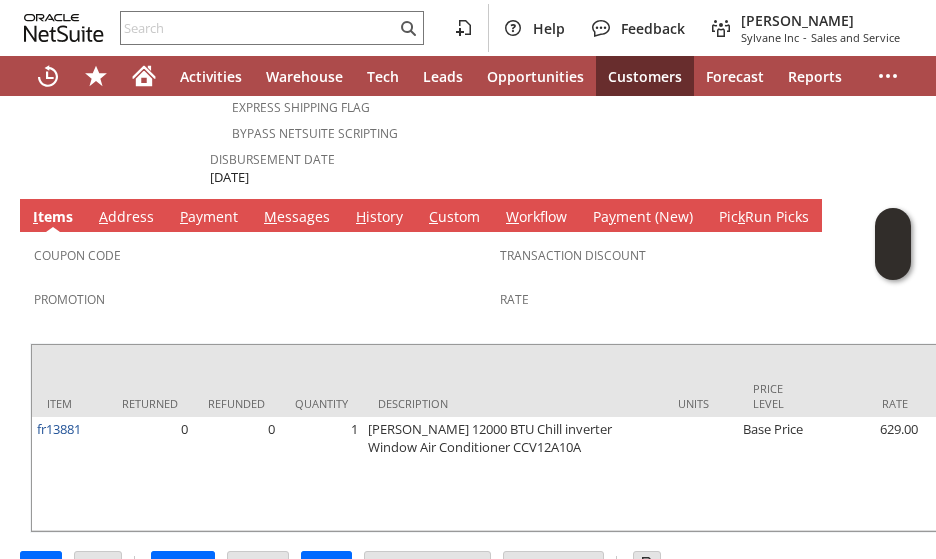 click on "Promotion" at bounding box center (262, 296) 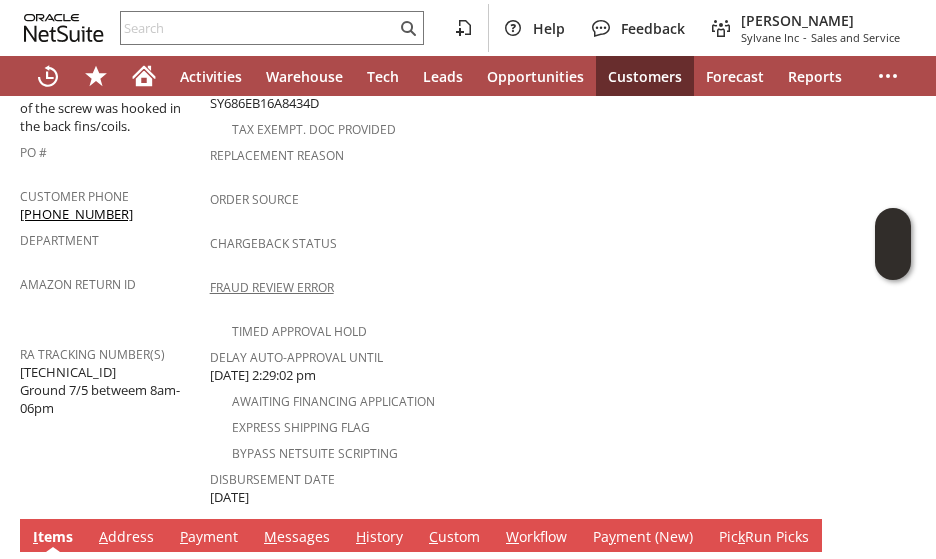 scroll, scrollTop: 680, scrollLeft: 0, axis: vertical 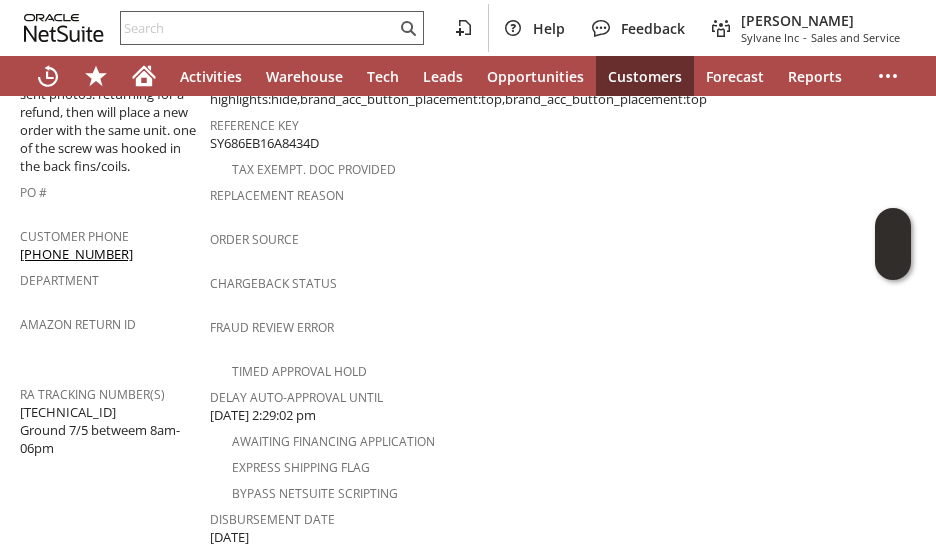 click at bounding box center (272, 28) 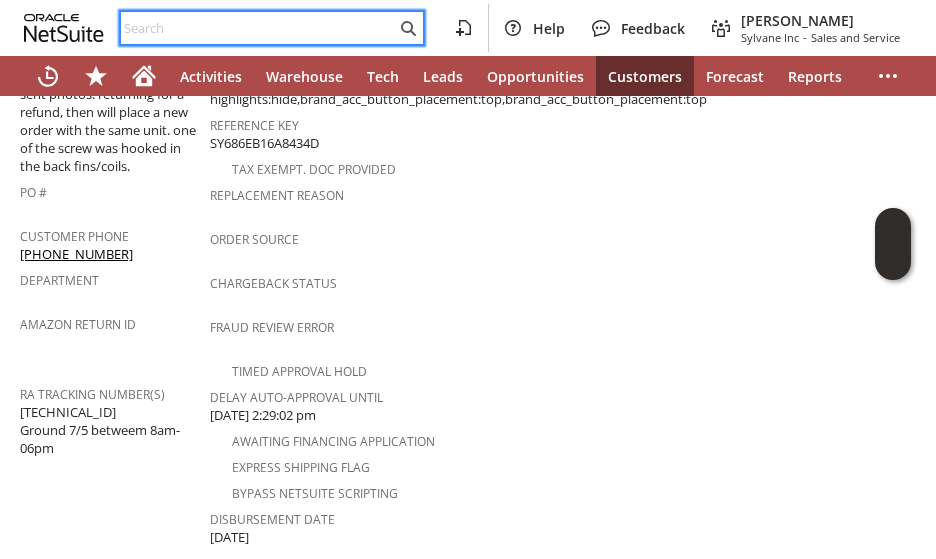 click at bounding box center [258, 28] 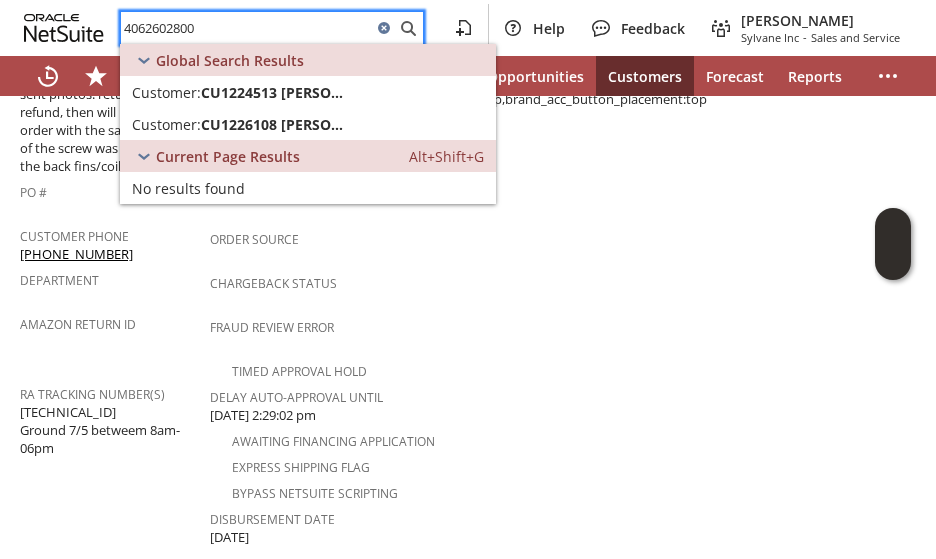 click on "4062602800" at bounding box center [246, 28] 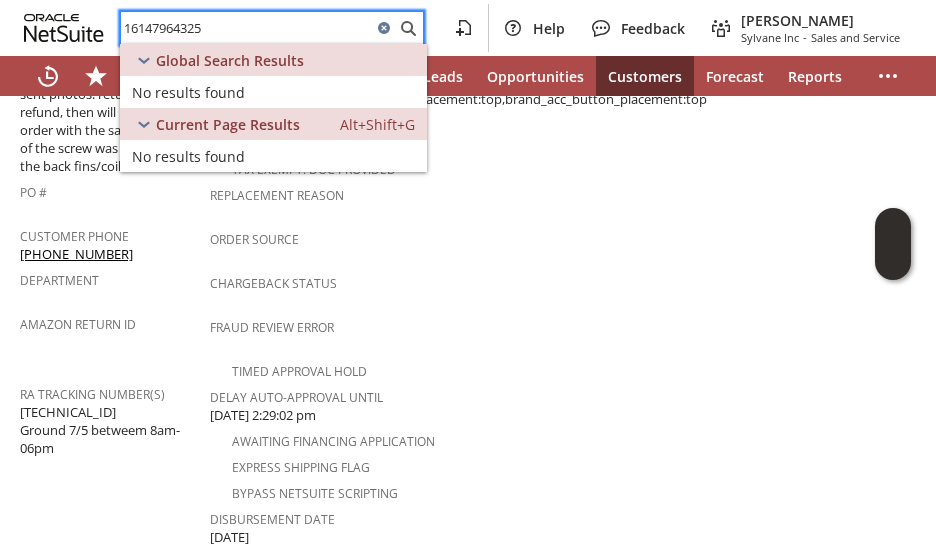 click on "16147964325" at bounding box center (246, 28) 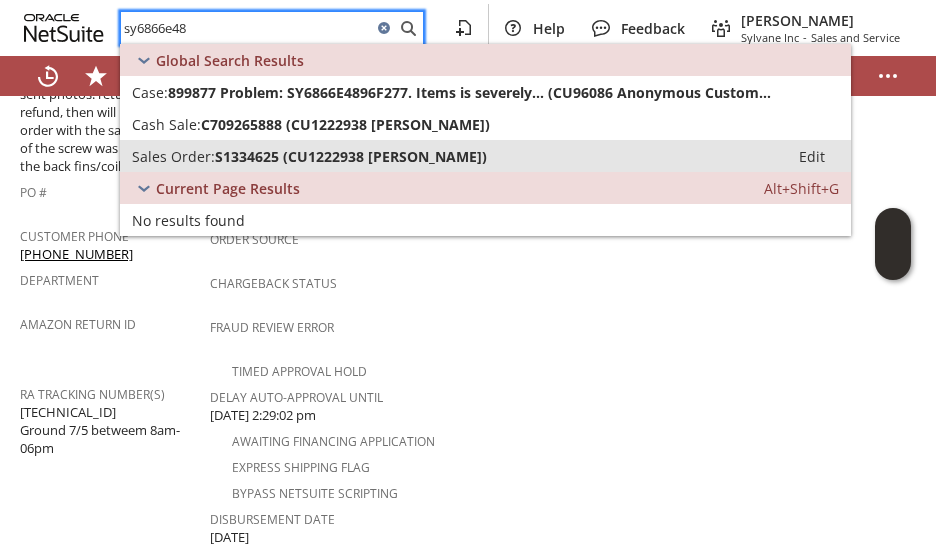 type on "sy6866e48" 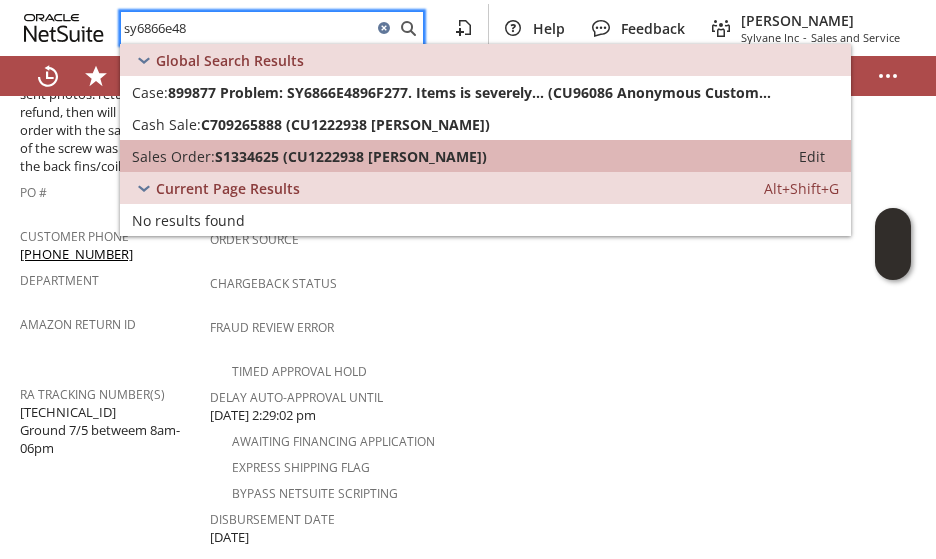 click on "S1334625 (CU1222938 [PERSON_NAME])" at bounding box center [351, 156] 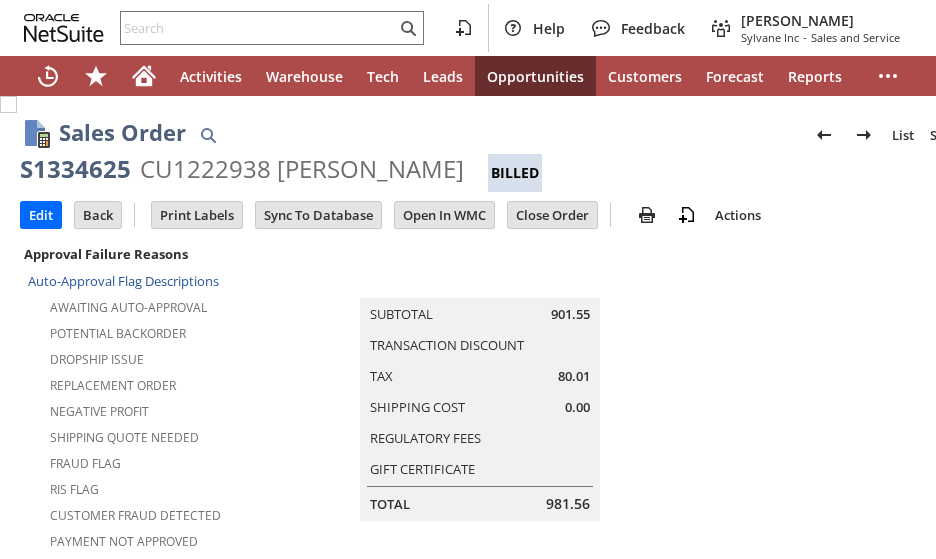 click on "Summary
Subtotal
901.55
Transaction Discount
Tax
80.01
Shipping Cost
0.00
Regulatory Fees
Gift Certificate
Total
981.56" at bounding box center (500, 381) 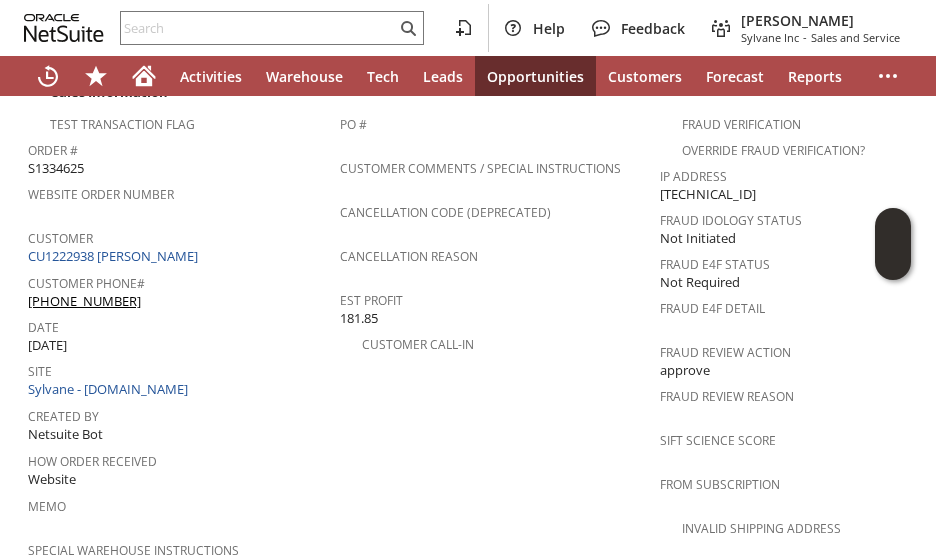 scroll, scrollTop: 840, scrollLeft: 0, axis: vertical 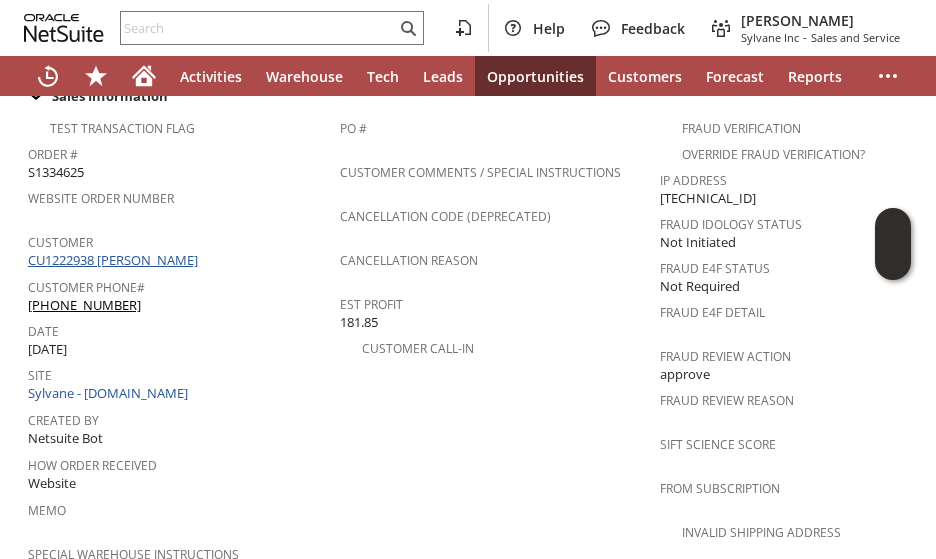 click on "CU1222938 [PERSON_NAME]" at bounding box center (115, 260) 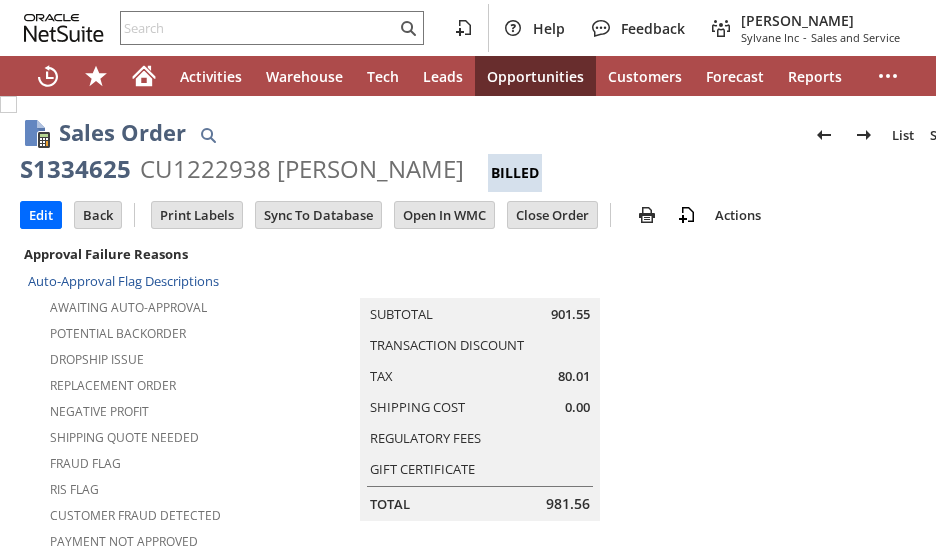 scroll, scrollTop: 0, scrollLeft: 0, axis: both 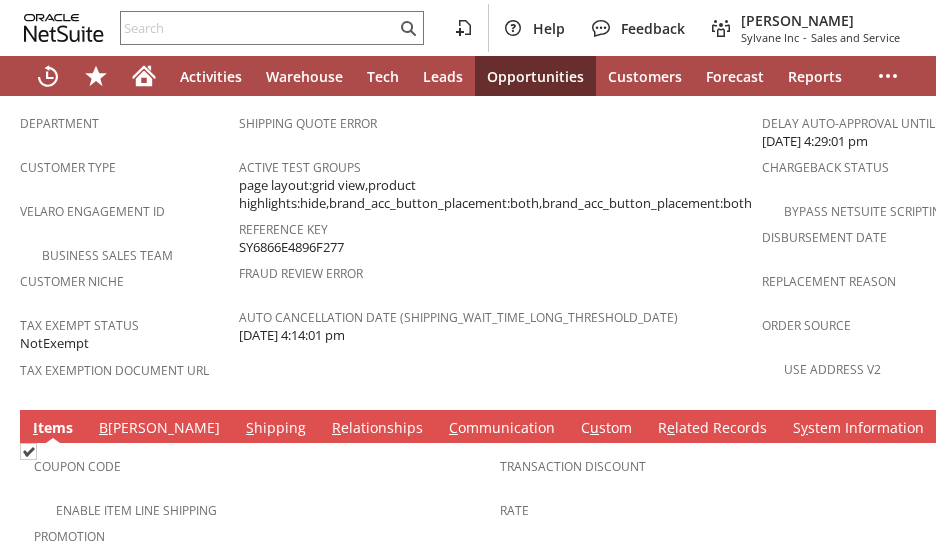 click on "SY6866E4896F277" at bounding box center (291, 247) 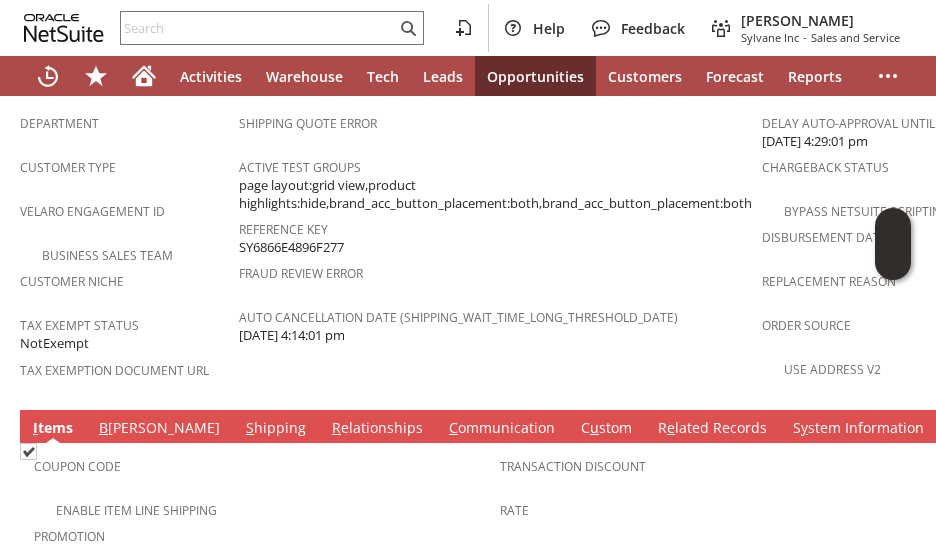 click on "SY6866E4896F277" at bounding box center (291, 247) 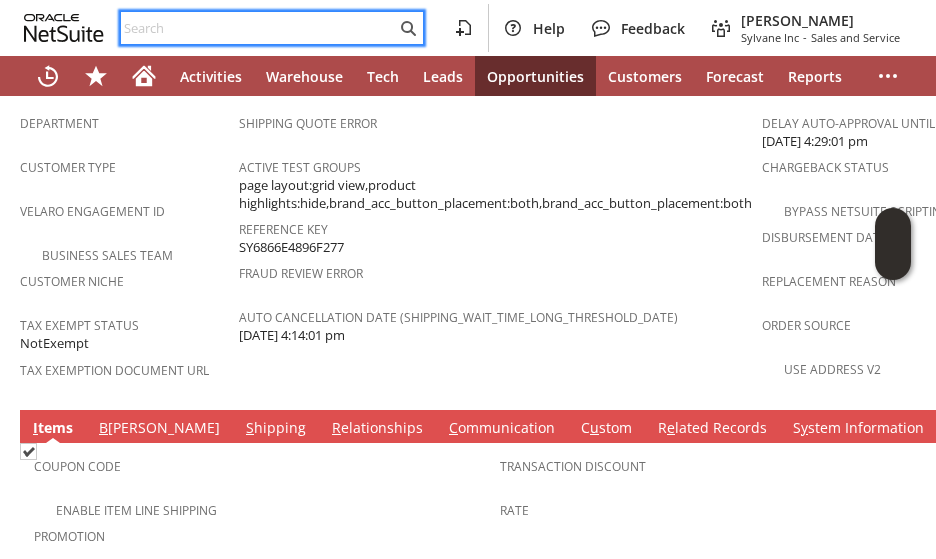 click at bounding box center [258, 28] 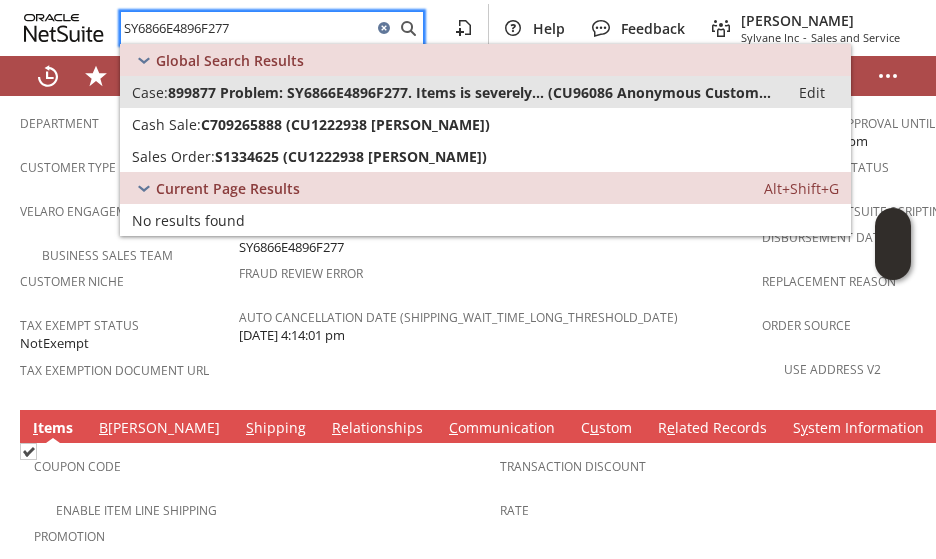 type on "SY6866E4896F277" 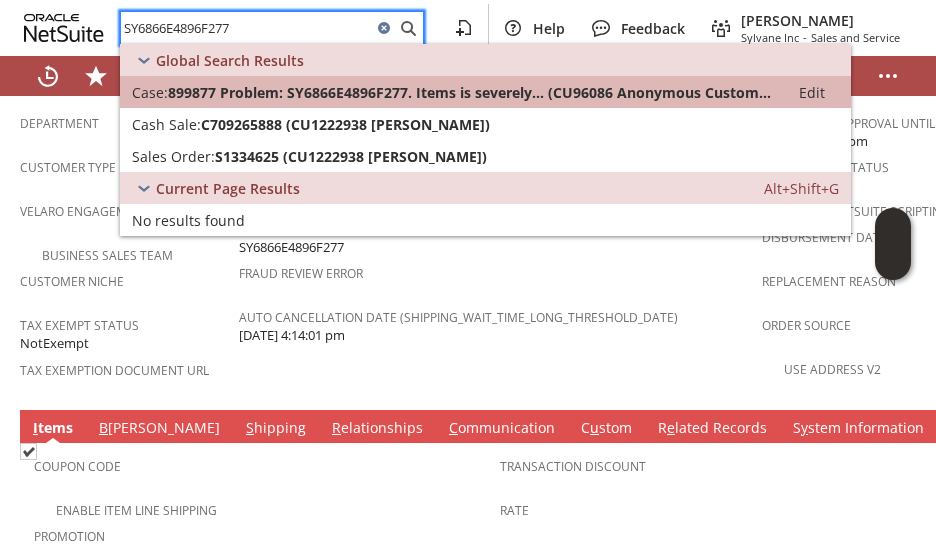 click on "899877 Problem: SY6866E4896F277. Items is severely... (CU96086 Anonymous Customer)" at bounding box center (472, 92) 